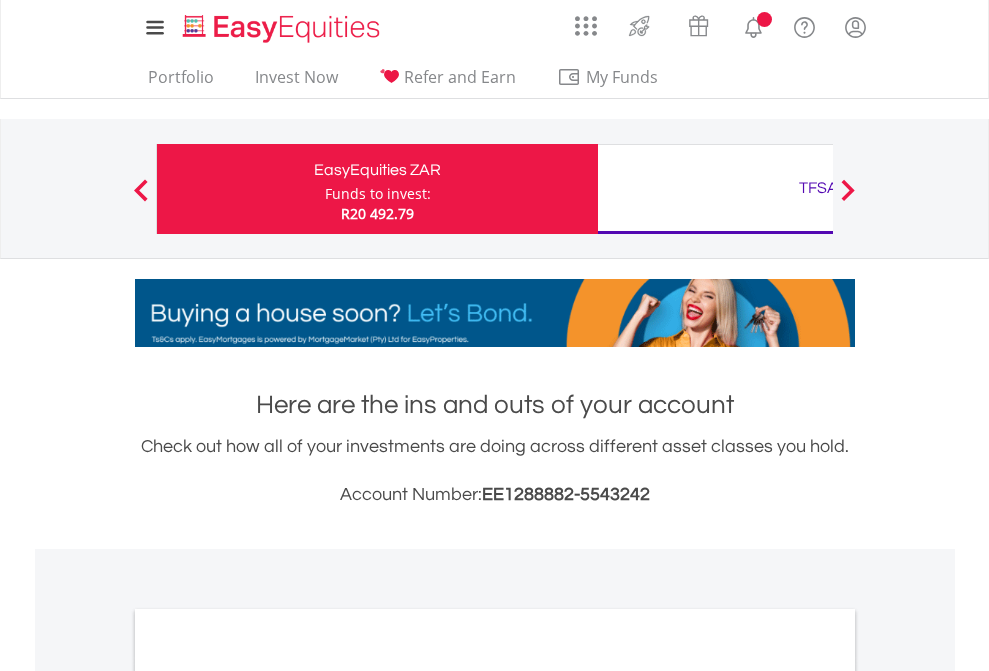 scroll, scrollTop: 0, scrollLeft: 0, axis: both 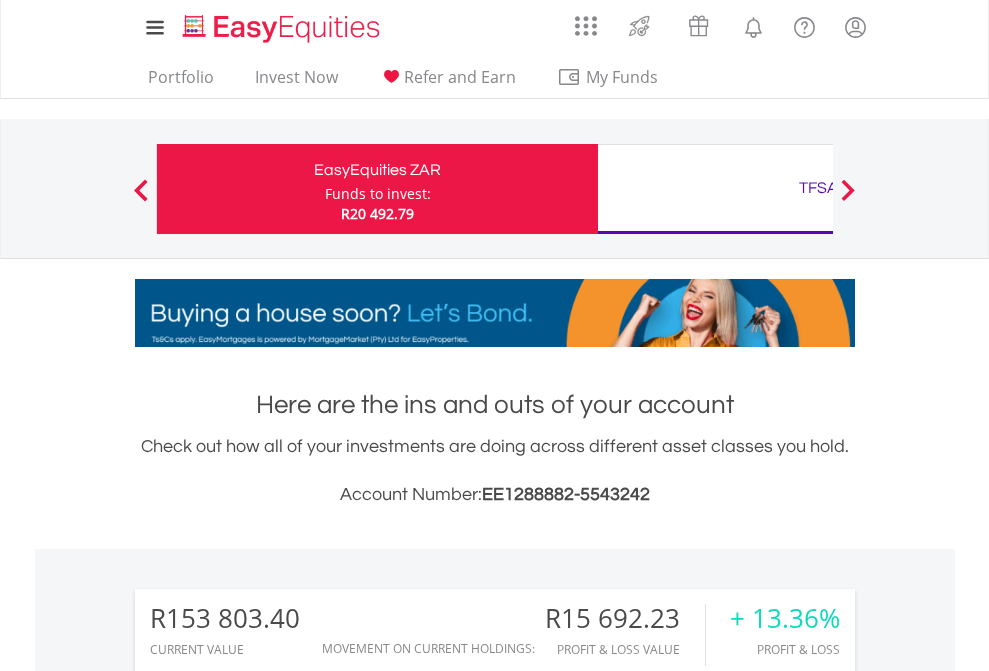 click on "Funds to invest:" at bounding box center [378, 194] 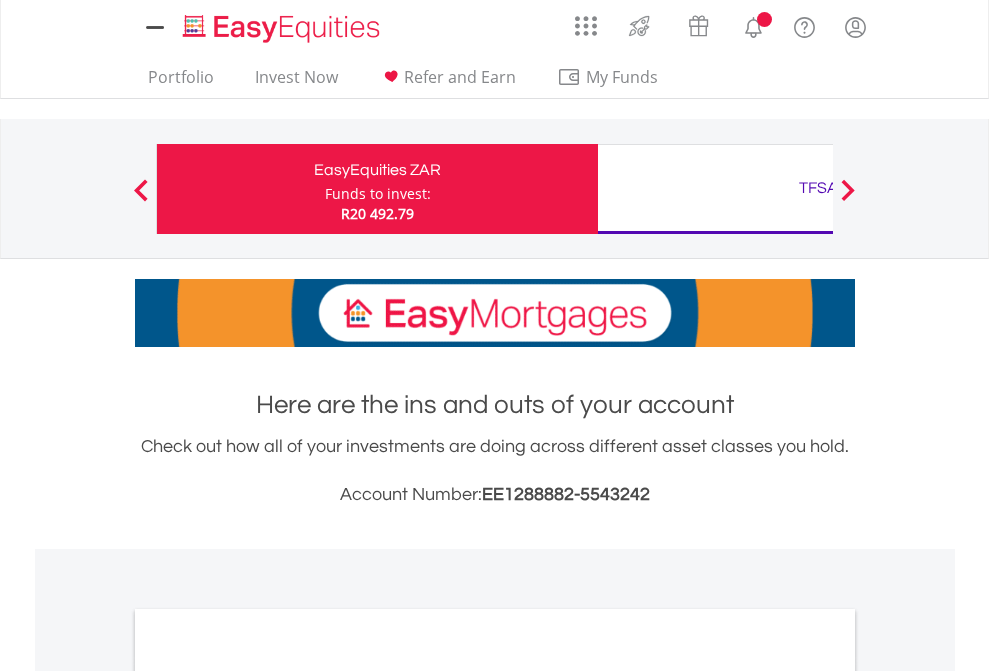 scroll, scrollTop: 0, scrollLeft: 0, axis: both 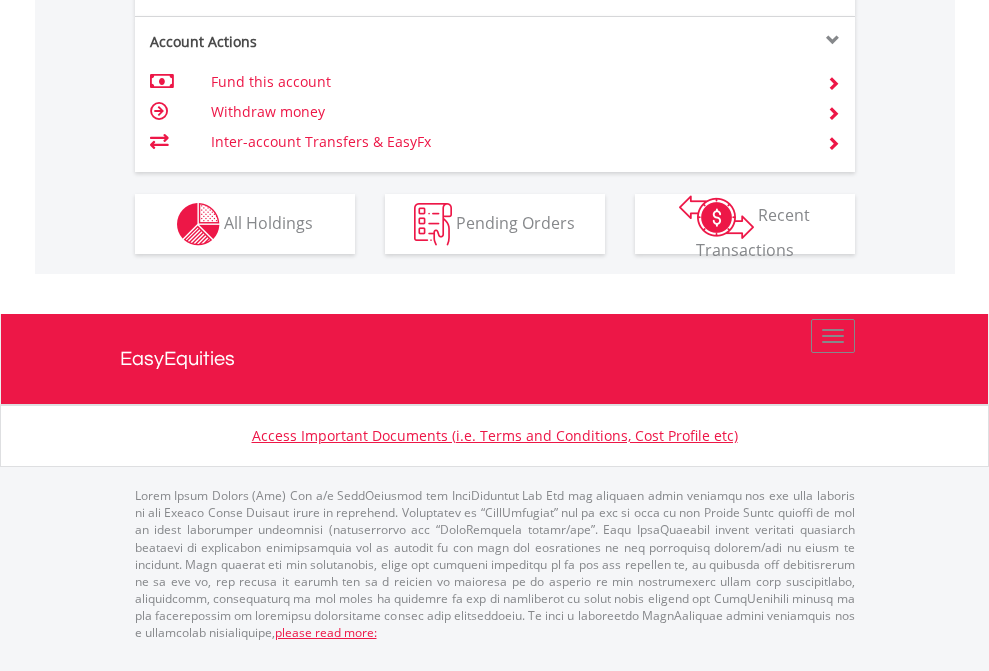 click on "Investment types" at bounding box center (706, -337) 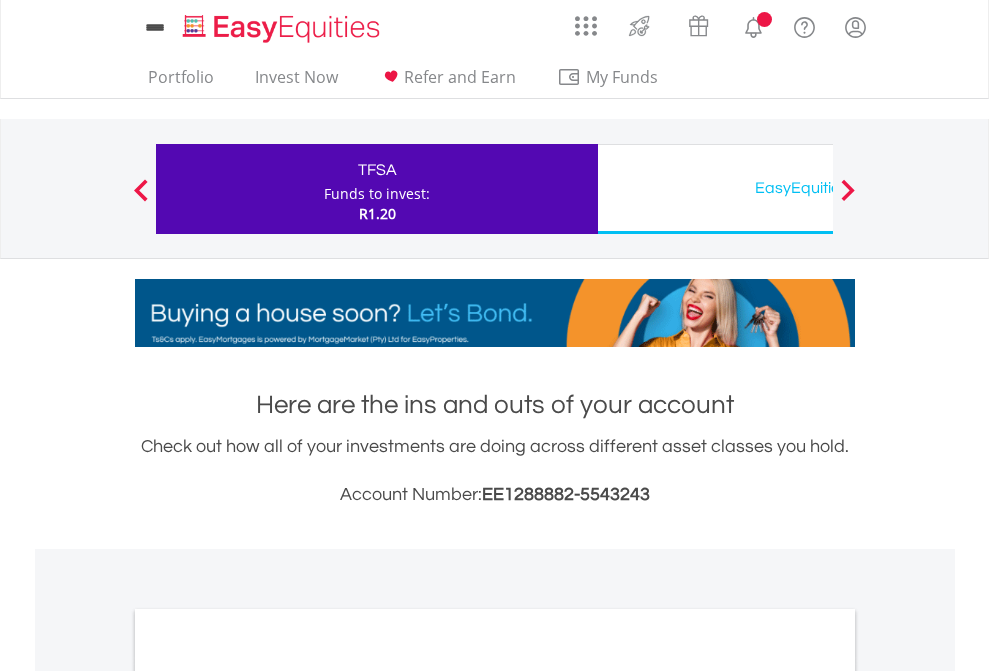 scroll, scrollTop: 0, scrollLeft: 0, axis: both 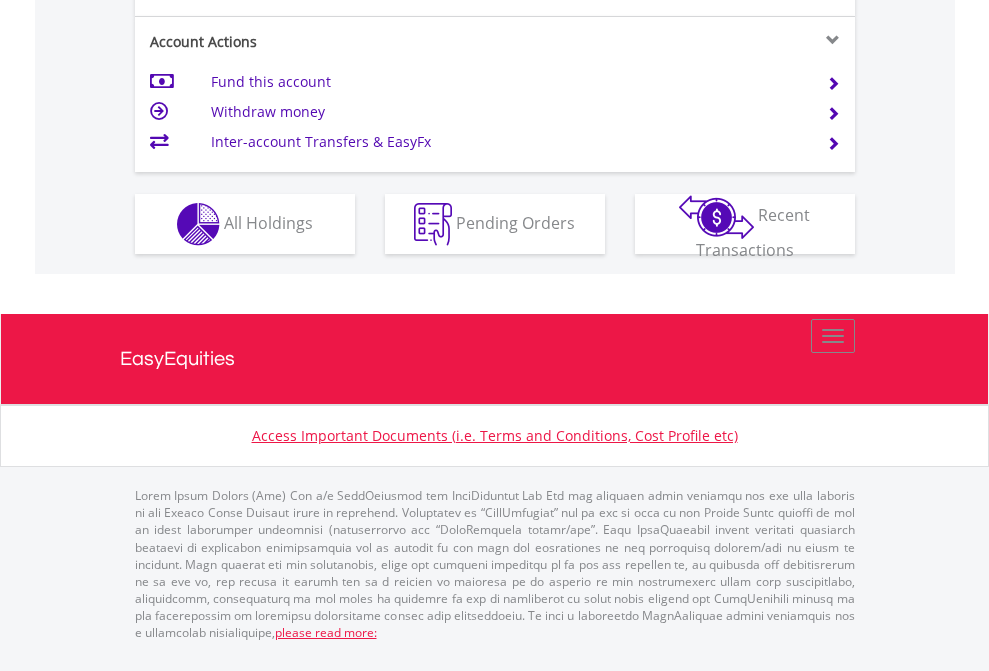 click on "Investment types" at bounding box center [706, -337] 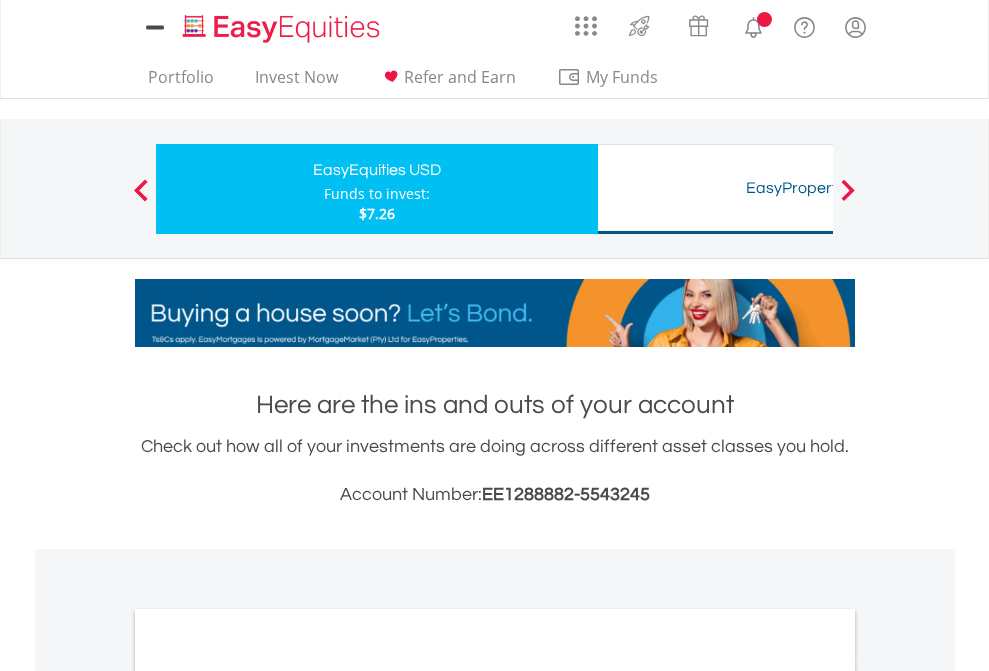 scroll, scrollTop: 0, scrollLeft: 0, axis: both 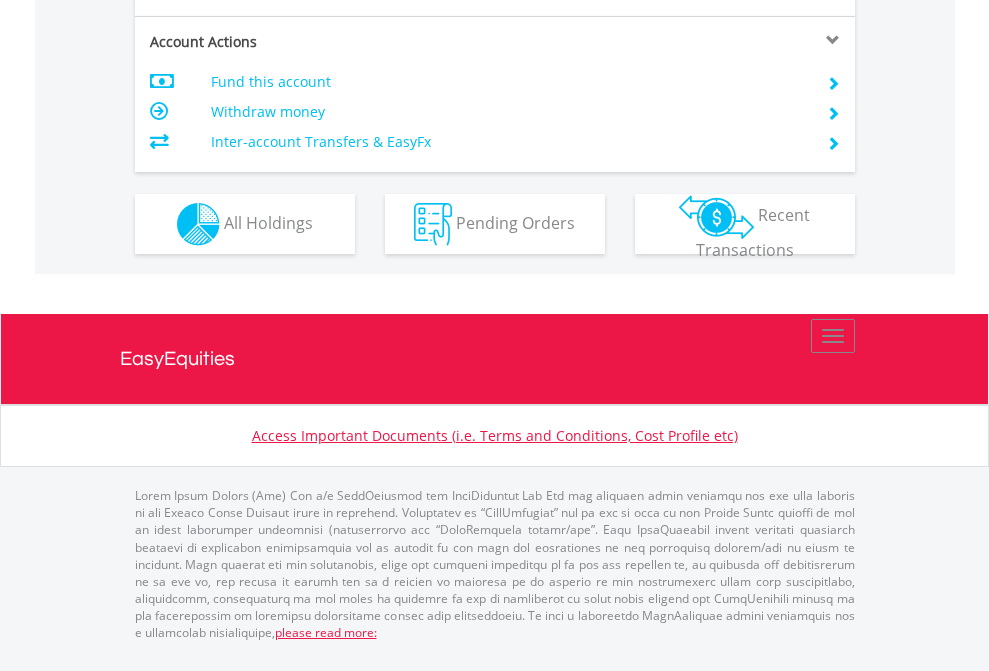 click on "Investment types" at bounding box center (706, -337) 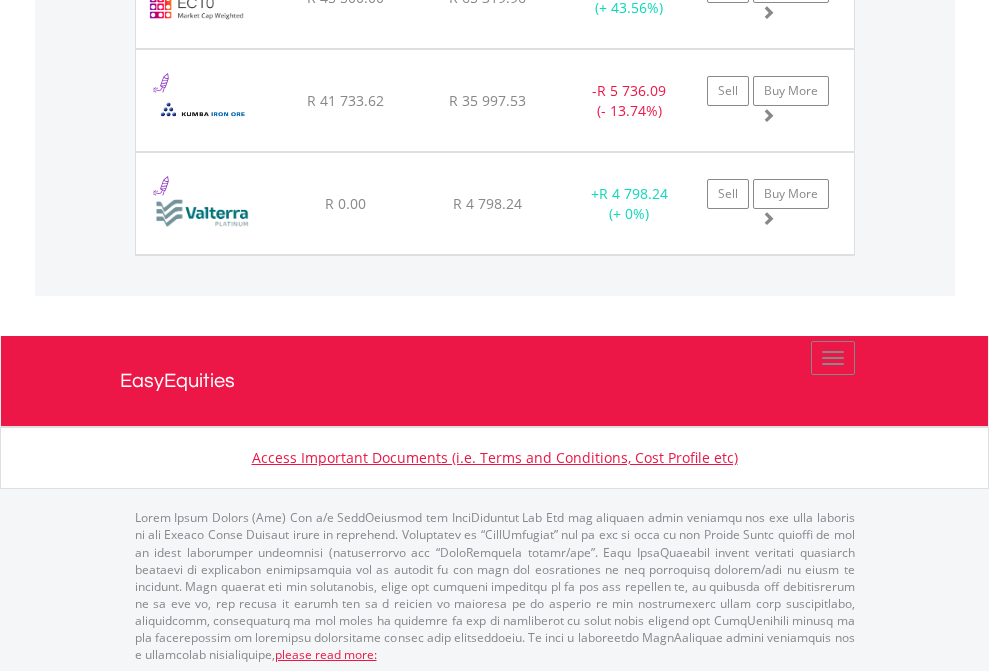 scroll, scrollTop: 2345, scrollLeft: 0, axis: vertical 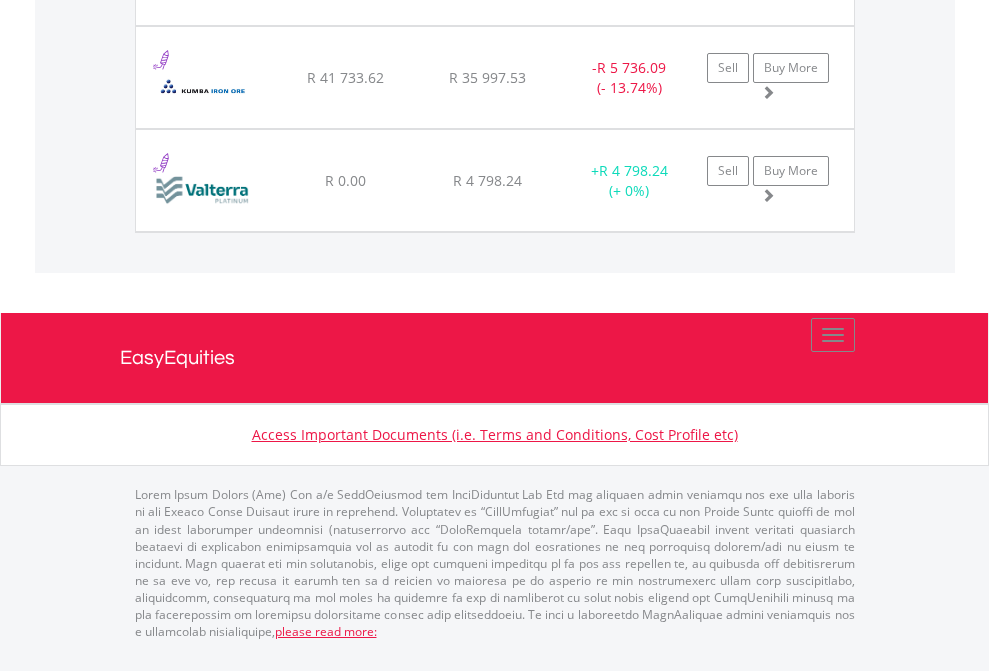 click on "TFSA" at bounding box center [818, -1768] 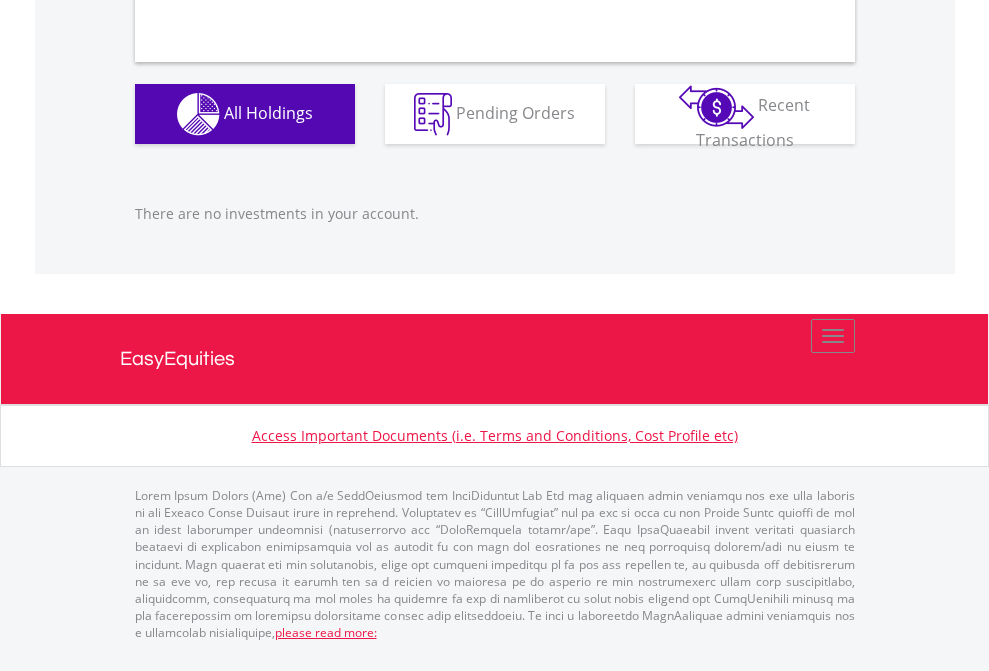 scroll, scrollTop: 1987, scrollLeft: 0, axis: vertical 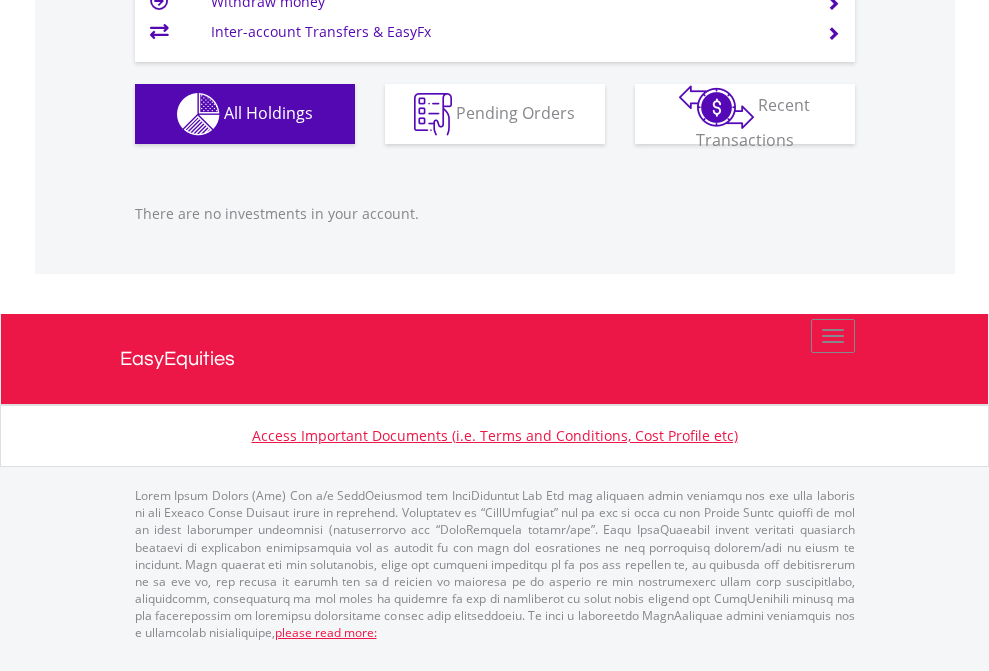 click on "EasyEquities USD" at bounding box center (818, -1166) 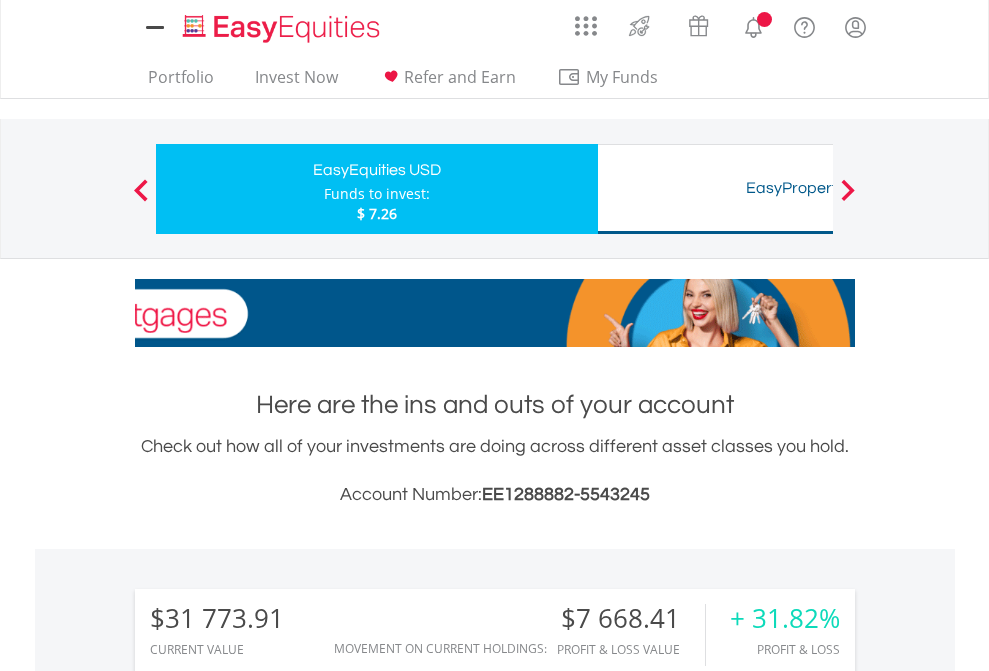 scroll, scrollTop: 0, scrollLeft: 0, axis: both 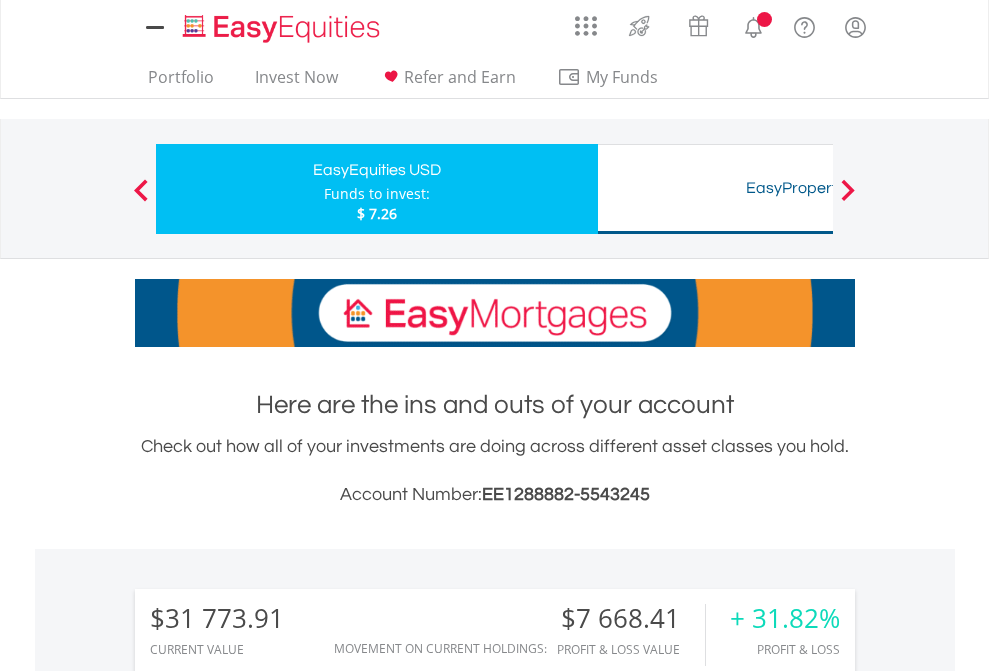 click on "All Holdings" at bounding box center [268, 1506] 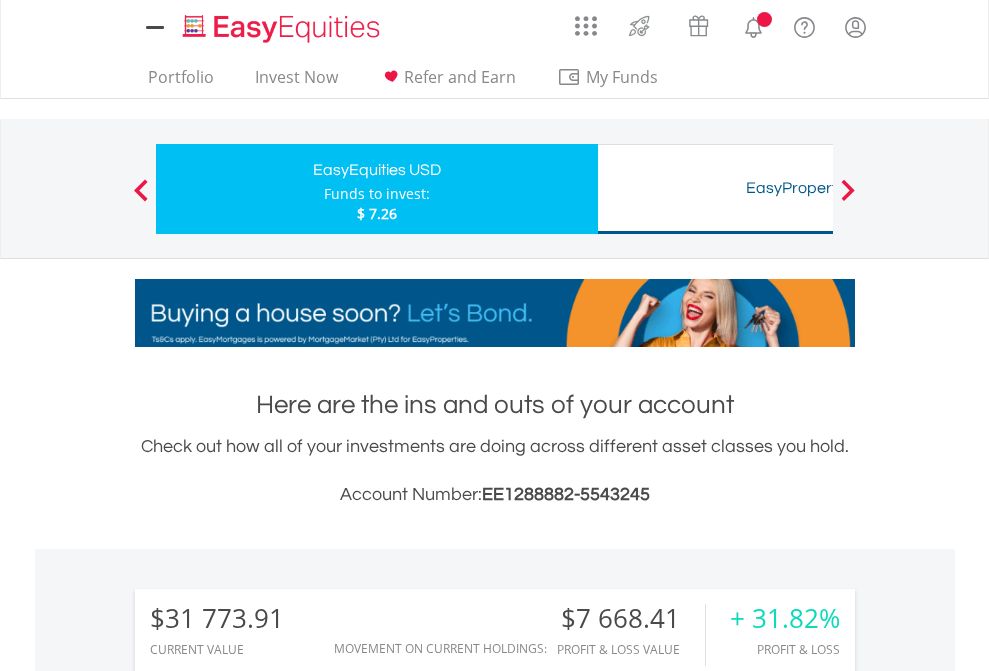 scroll, scrollTop: 1533, scrollLeft: 0, axis: vertical 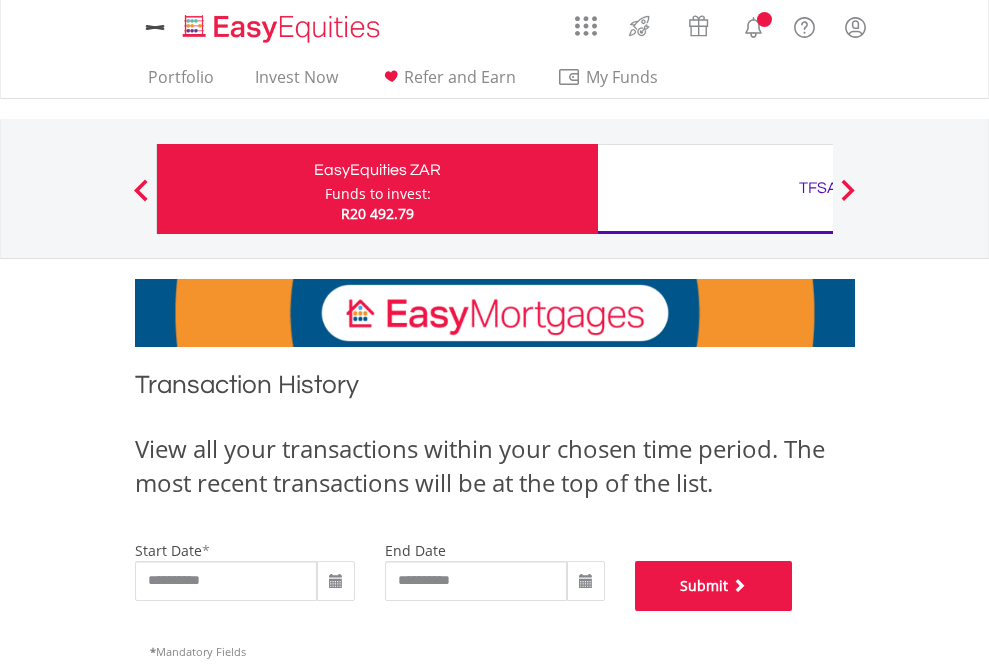 click on "Submit" at bounding box center (714, 586) 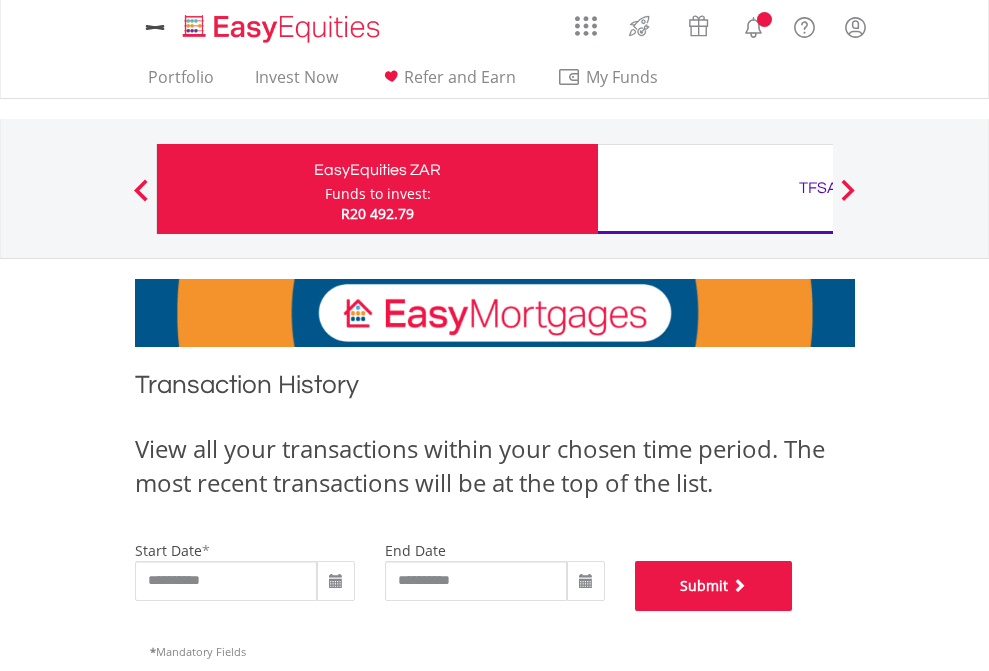 scroll, scrollTop: 811, scrollLeft: 0, axis: vertical 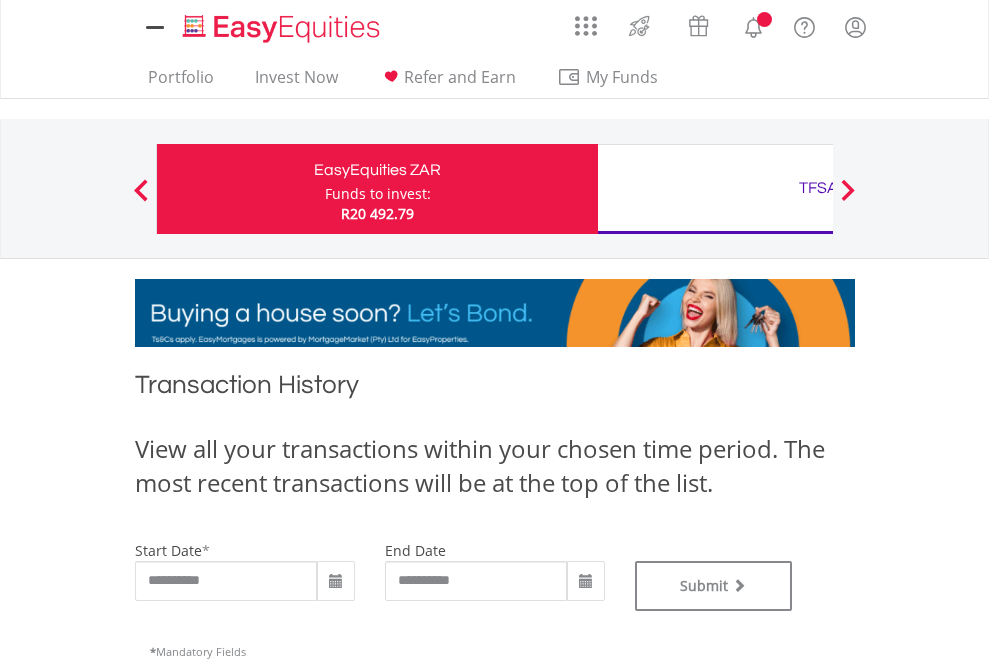 click on "TFSA" at bounding box center (818, 188) 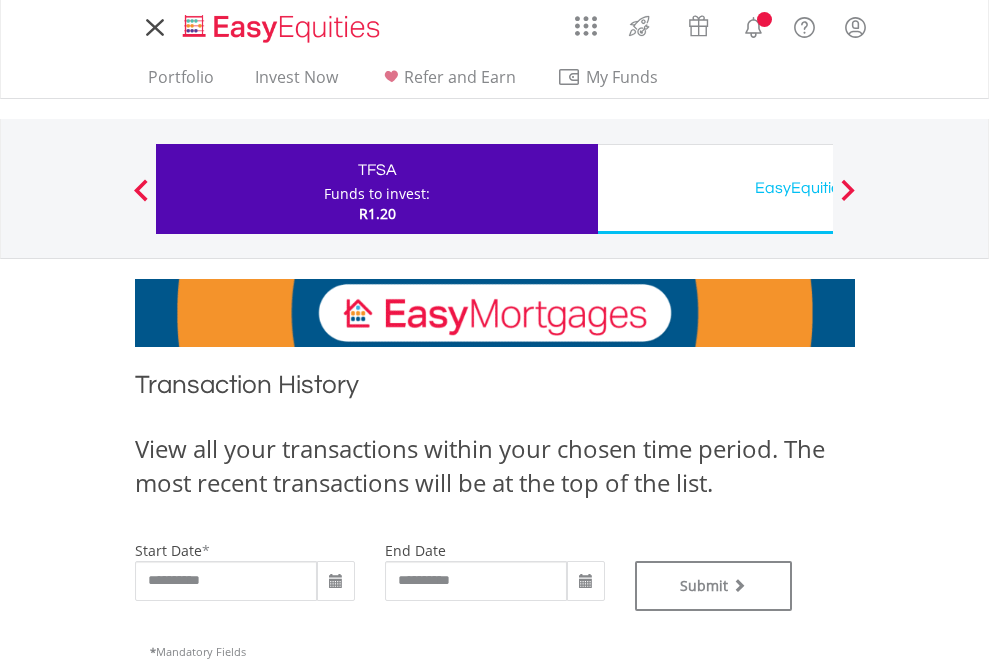 scroll, scrollTop: 0, scrollLeft: 0, axis: both 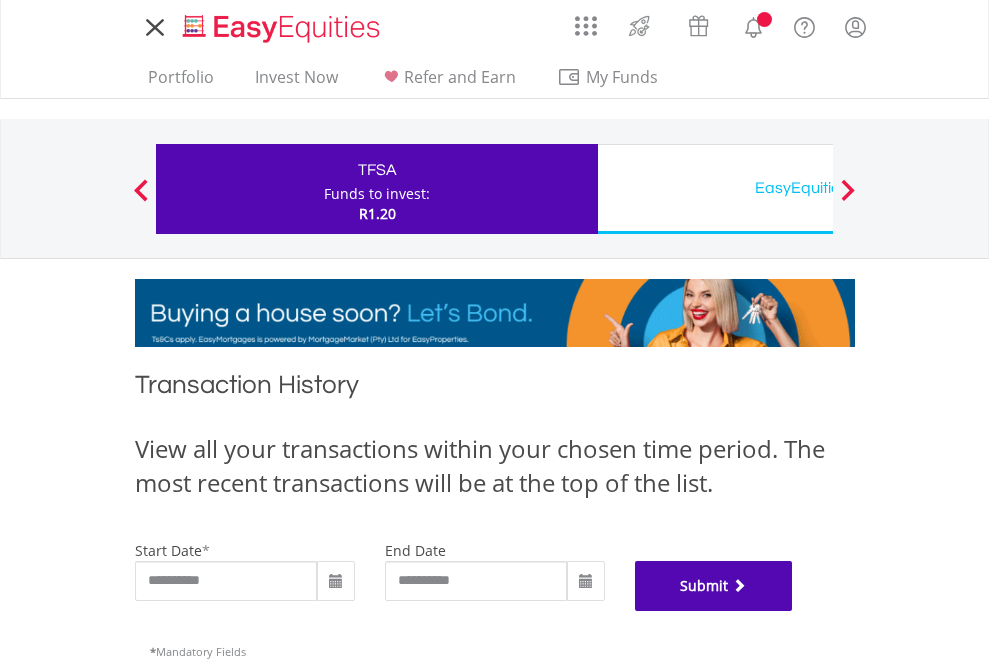 click on "Submit" at bounding box center (714, 586) 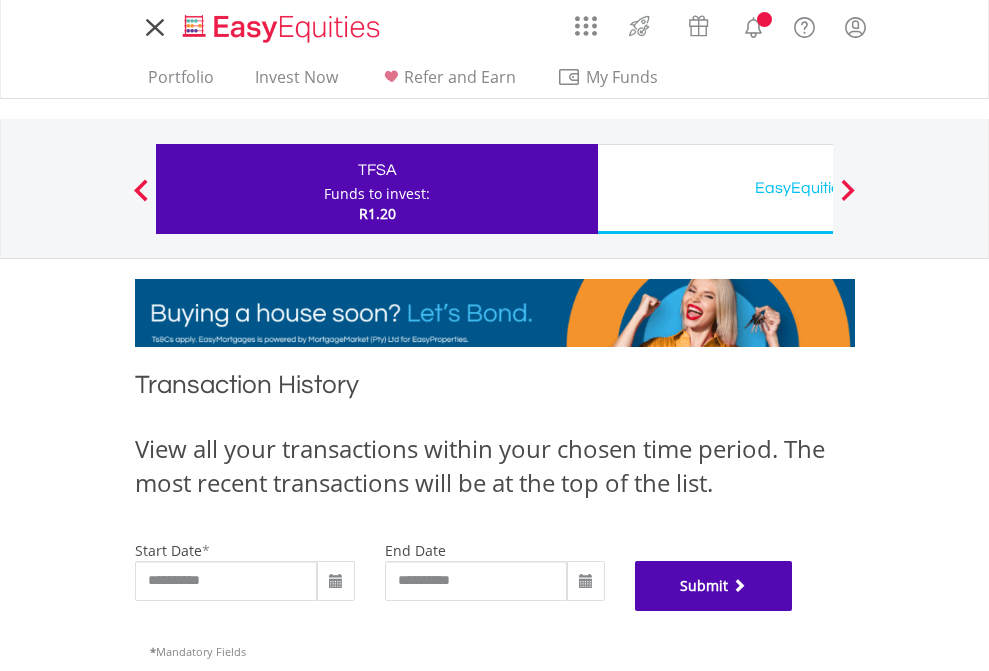 scroll, scrollTop: 811, scrollLeft: 0, axis: vertical 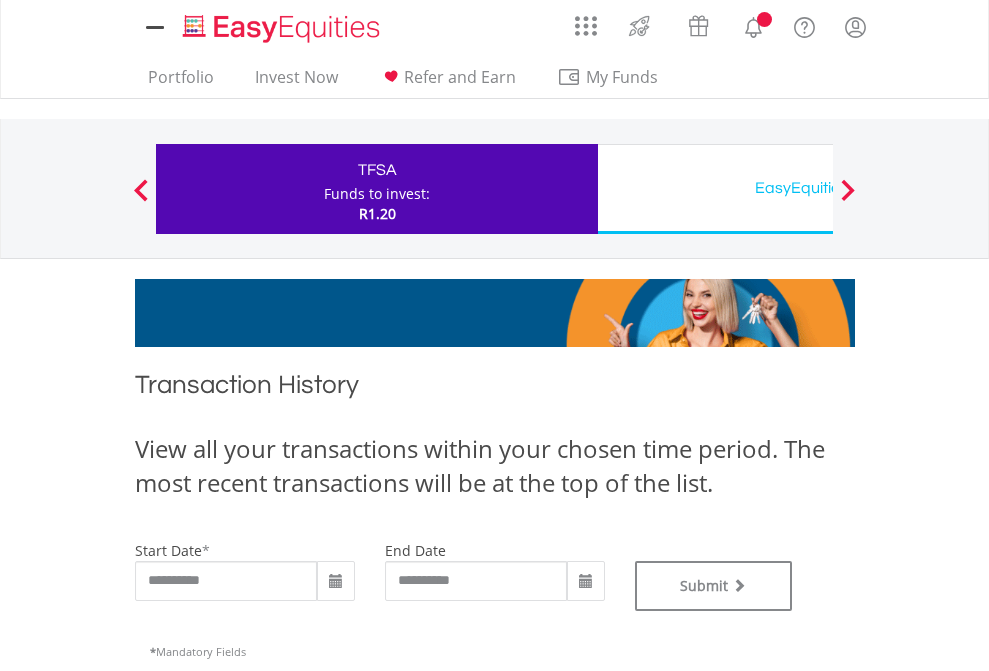click on "EasyEquities USD" at bounding box center [818, 188] 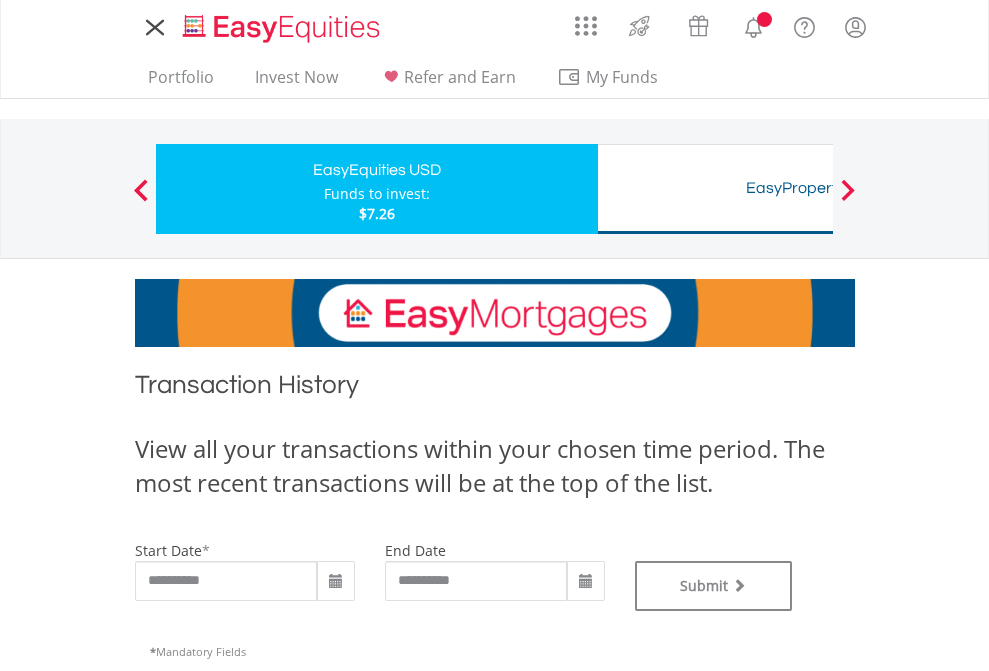 scroll, scrollTop: 0, scrollLeft: 0, axis: both 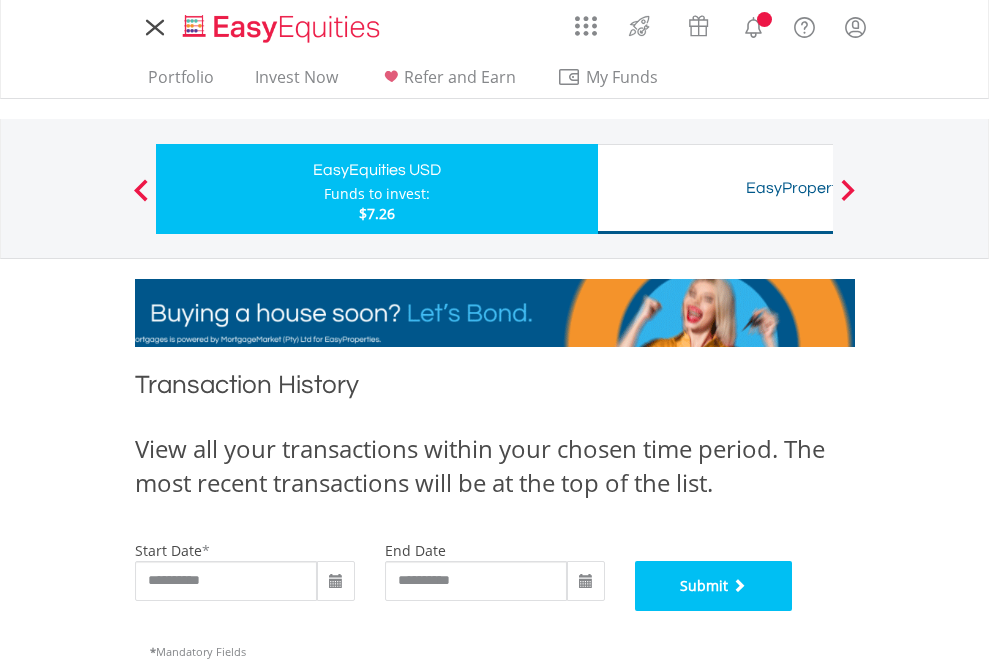click on "Submit" at bounding box center [714, 586] 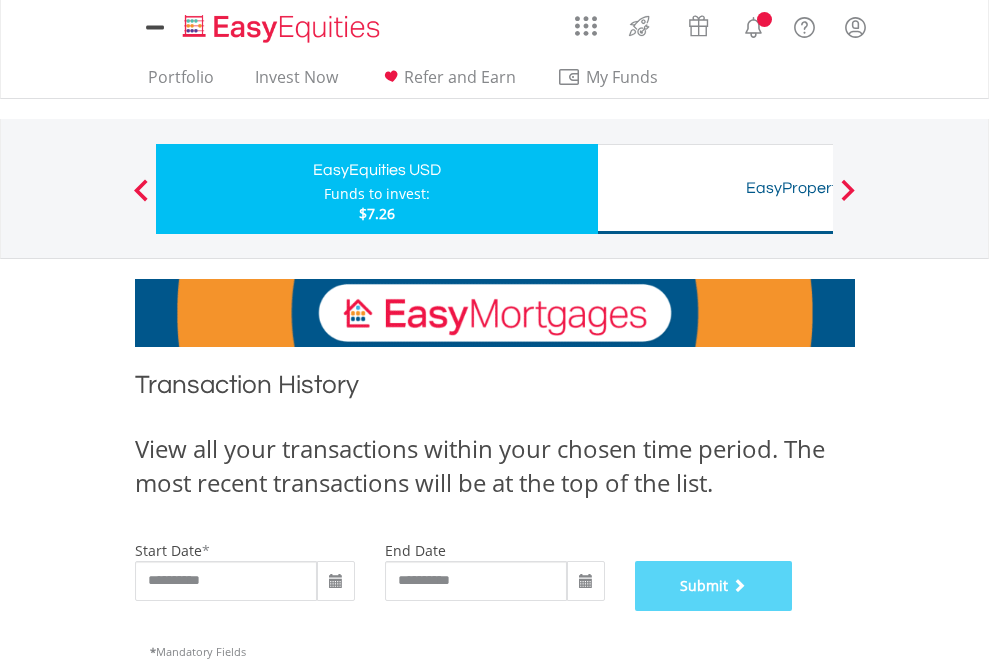 scroll, scrollTop: 811, scrollLeft: 0, axis: vertical 